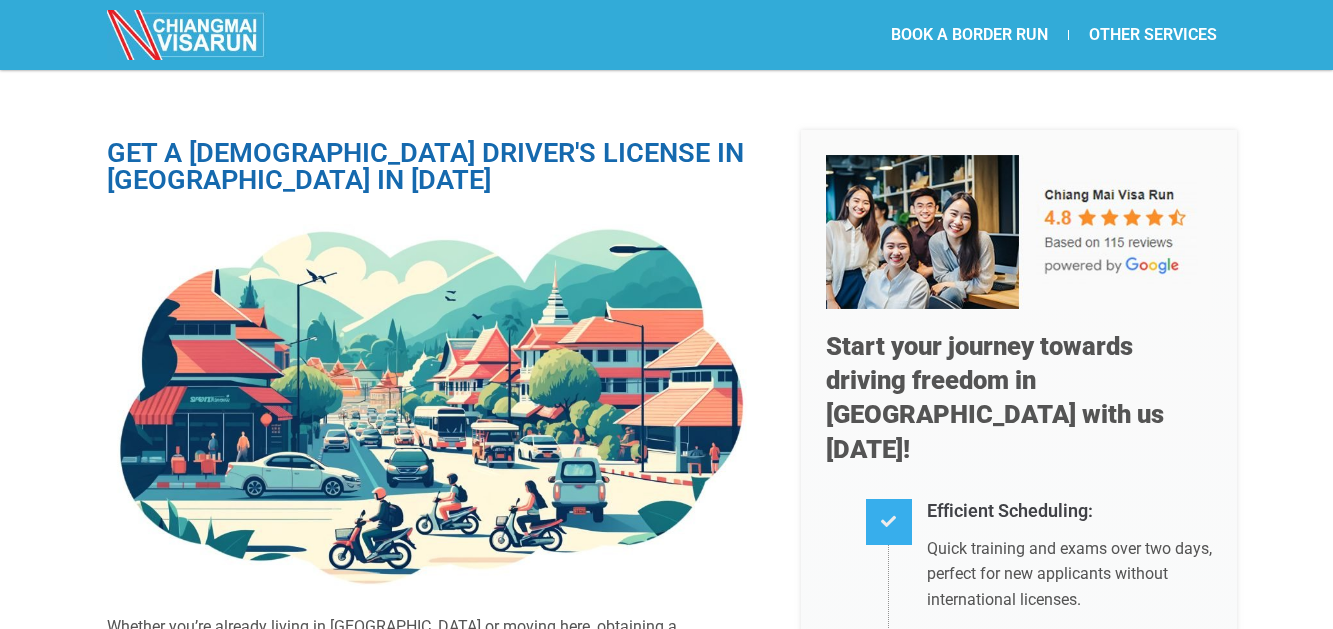 scroll, scrollTop: 0, scrollLeft: 0, axis: both 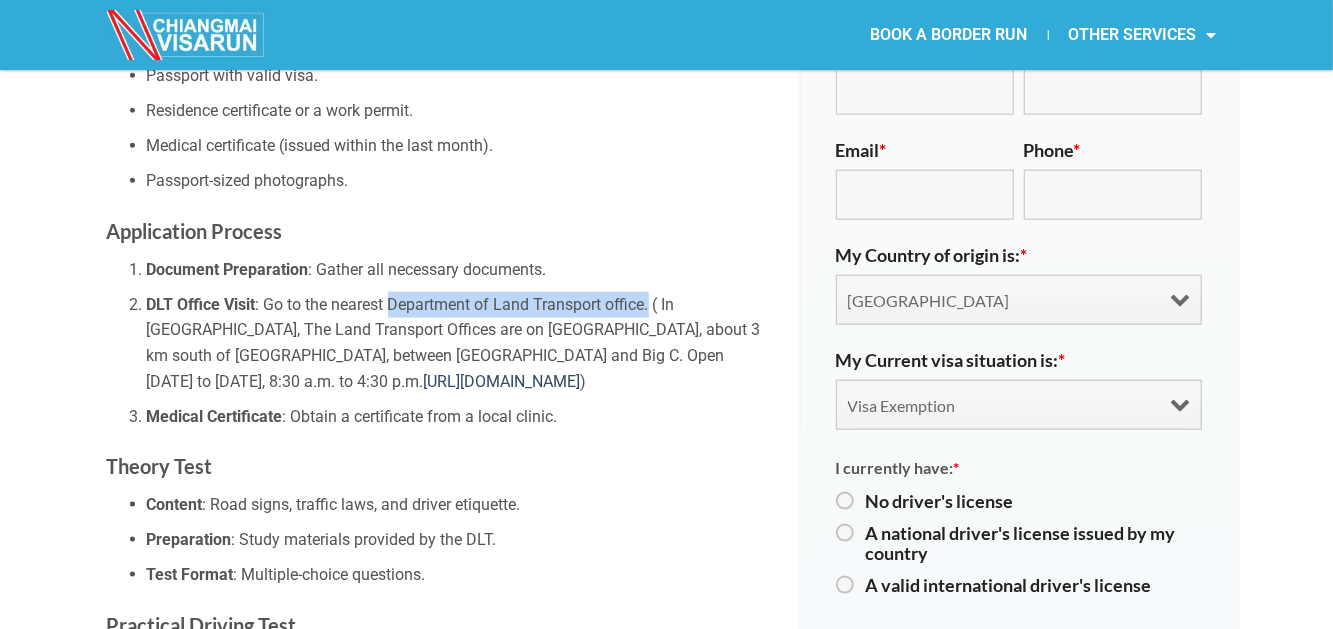 drag, startPoint x: 394, startPoint y: 269, endPoint x: 652, endPoint y: 271, distance: 258.00775 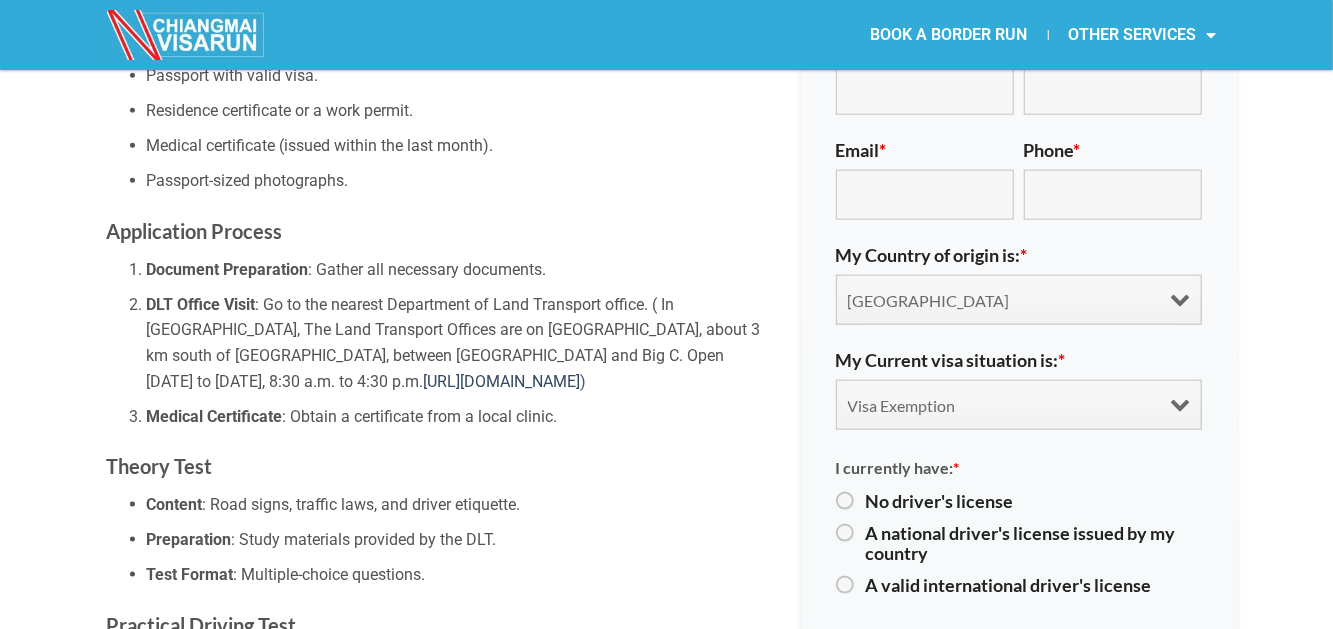 click on "DLT Office Visit : Go to the nearest Department of Land Transport office. ( In Chiang Mai, The Land Transport Offices are on Hang Dong Road, about 3 km south of Airport Plaza, between Tesco Lotus and Big C. Open Monday to Friday, 8:30 a.m. to 4:30 p.m.   https://maps.app.goo.gl/canNDgtKZD7VnPhL7 )" at bounding box center [459, 343] 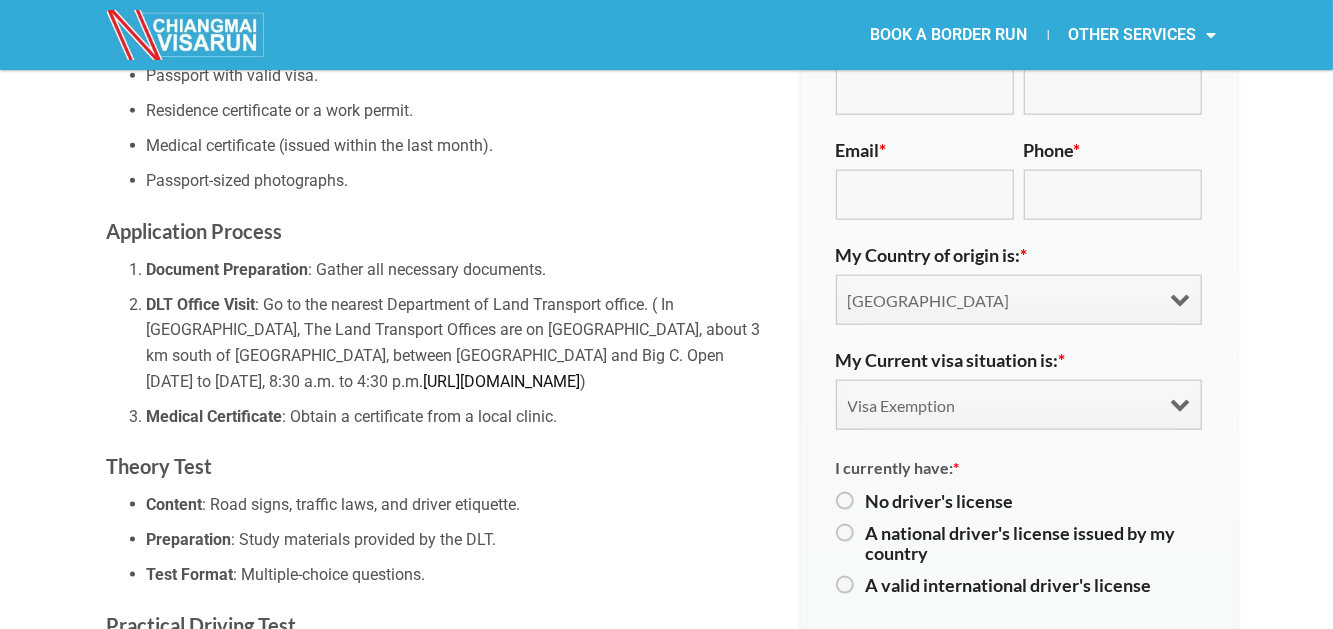 drag, startPoint x: 402, startPoint y: 295, endPoint x: 480, endPoint y: 343, distance: 91.58602 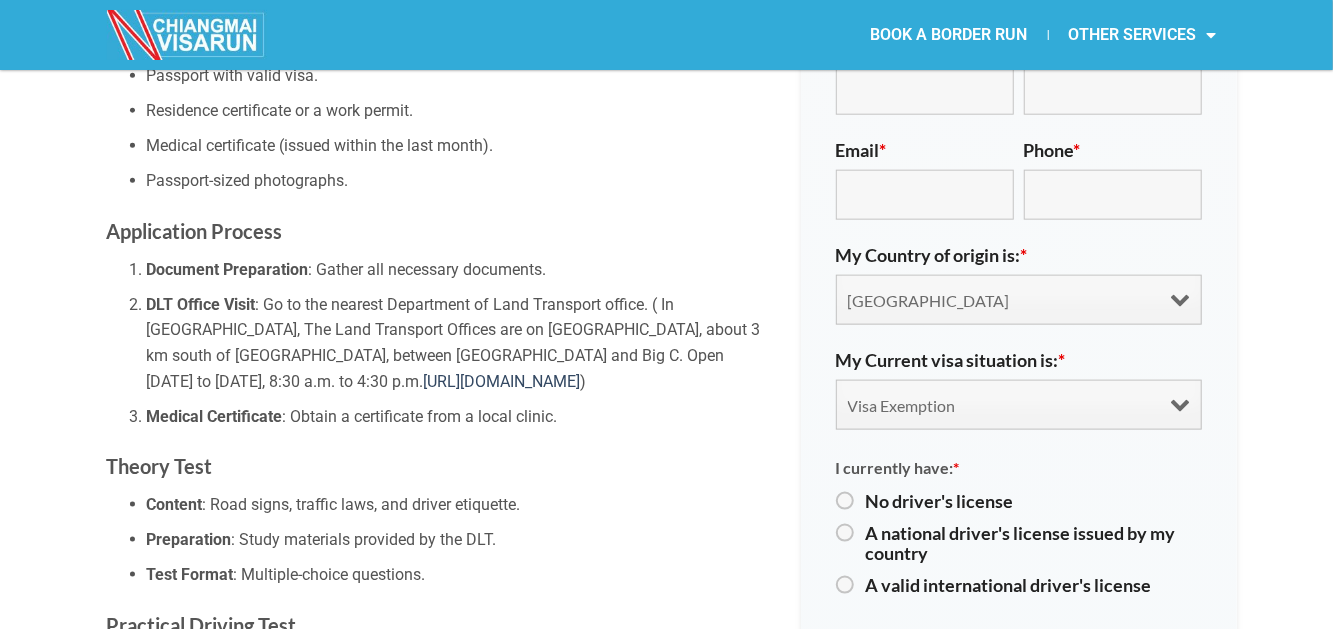 copy on "on Hang Dong Road, about 3 km south of Airport Plaza, between Tesco Lotus and Big C. Open Monday to Friday, 8:30 a.m. to 4:30 p.m.   https://maps.app.goo.gl/canNDgtKZD7VnPhL7" 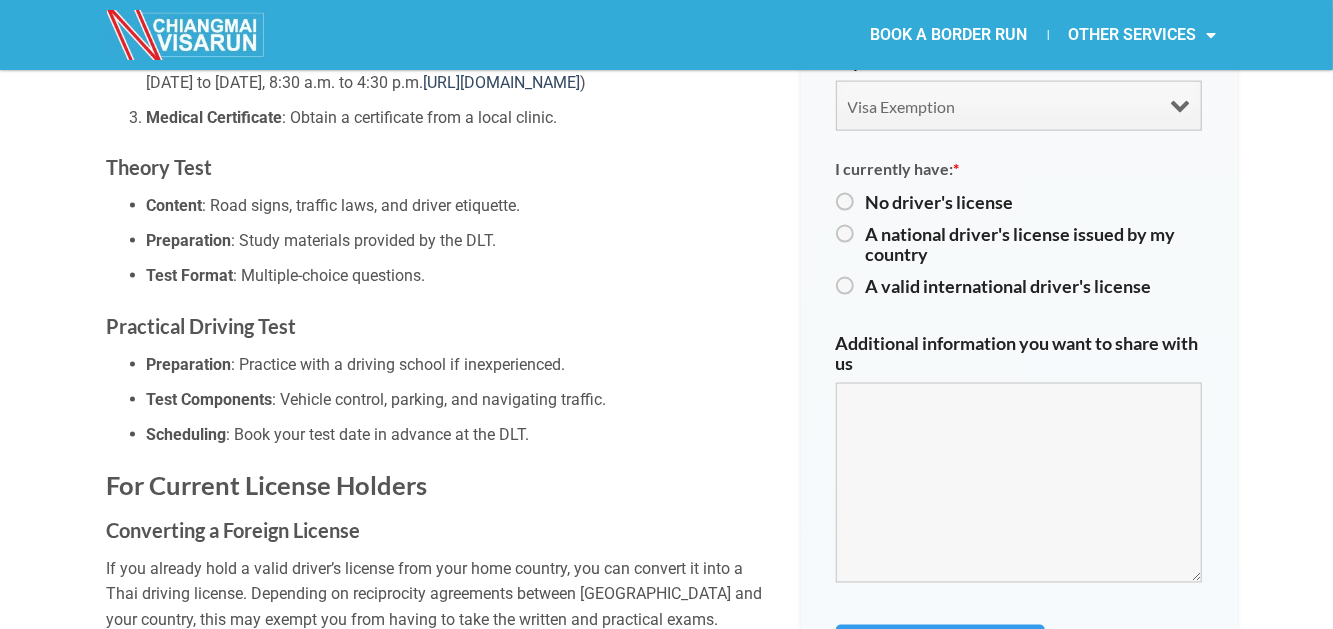 scroll, scrollTop: 1500, scrollLeft: 0, axis: vertical 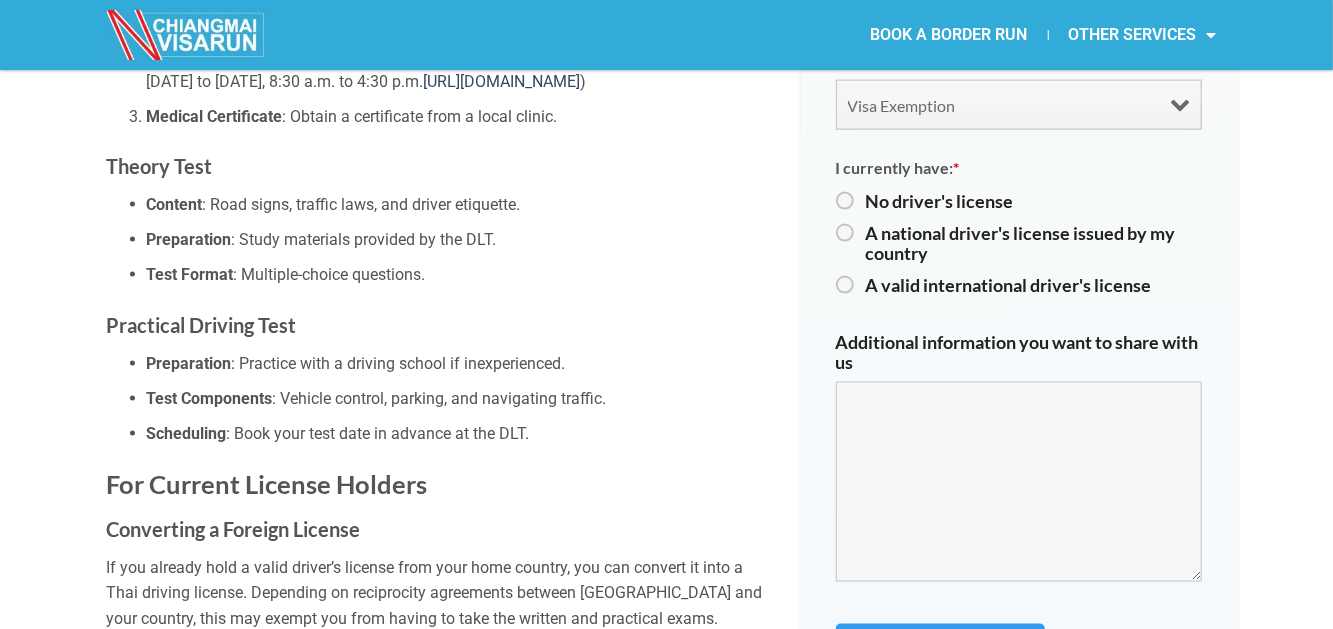 click on "Scheduling : Book your test date in advance at the DLT." at bounding box center (459, 434) 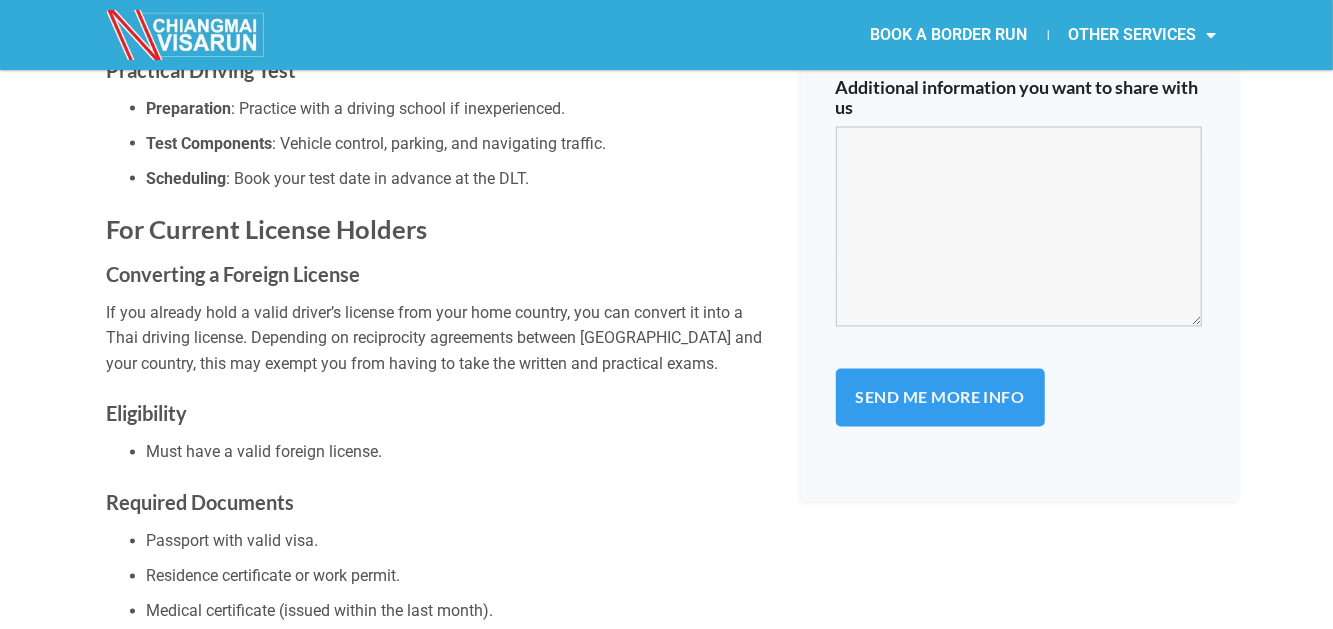 scroll, scrollTop: 1800, scrollLeft: 0, axis: vertical 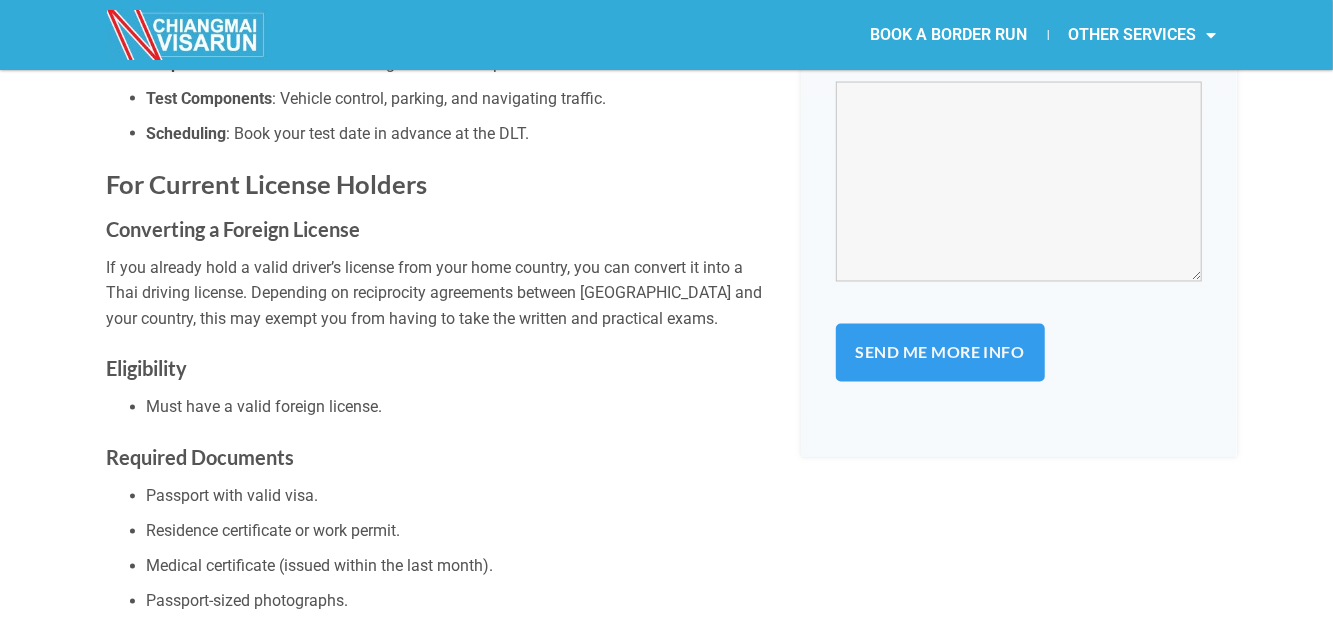 click on "If you already hold a valid driver’s license from your home country, you can convert it into a Thai driving license. Depending on reciprocity agreements between [GEOGRAPHIC_DATA] and your country, this may exempt you from having to take the written and practical exams." at bounding box center [439, 294] 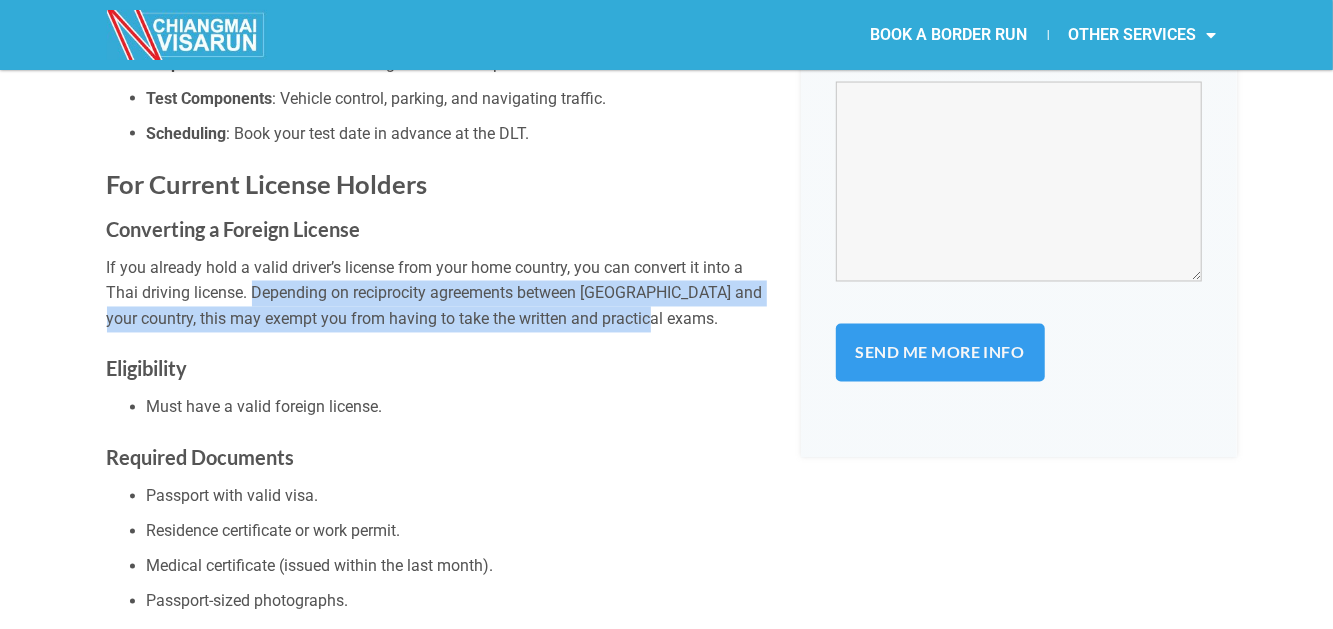 drag, startPoint x: 249, startPoint y: 257, endPoint x: 700, endPoint y: 295, distance: 452.59805 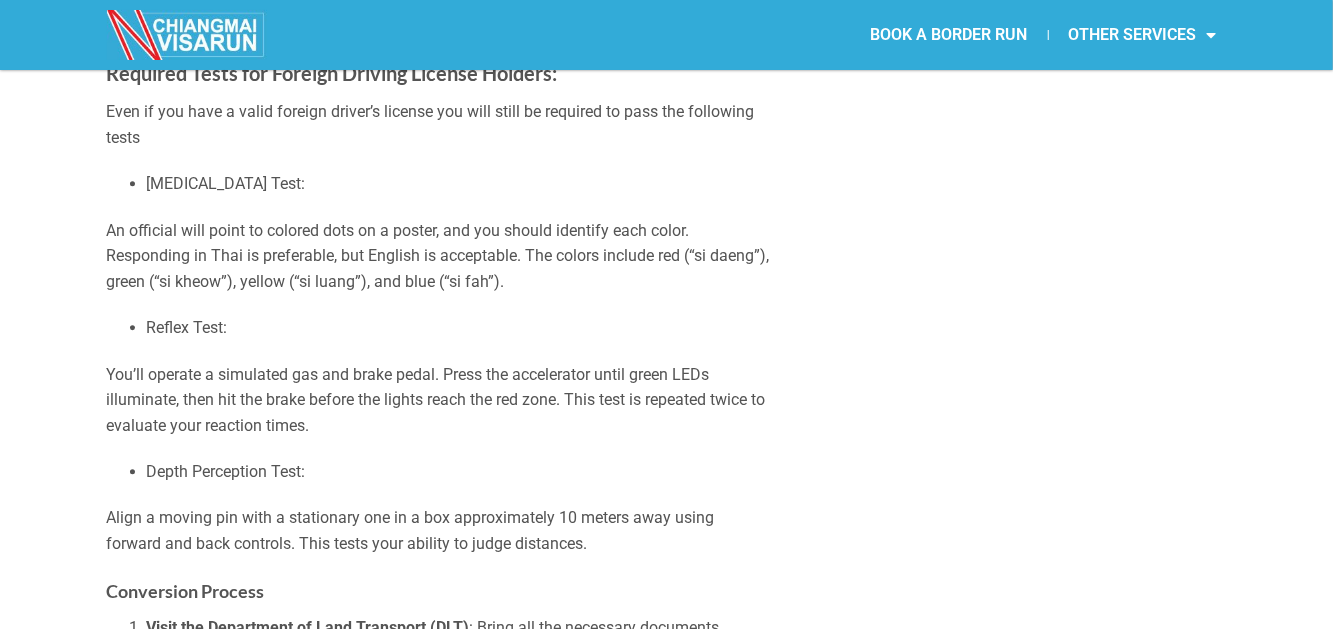 scroll, scrollTop: 2600, scrollLeft: 0, axis: vertical 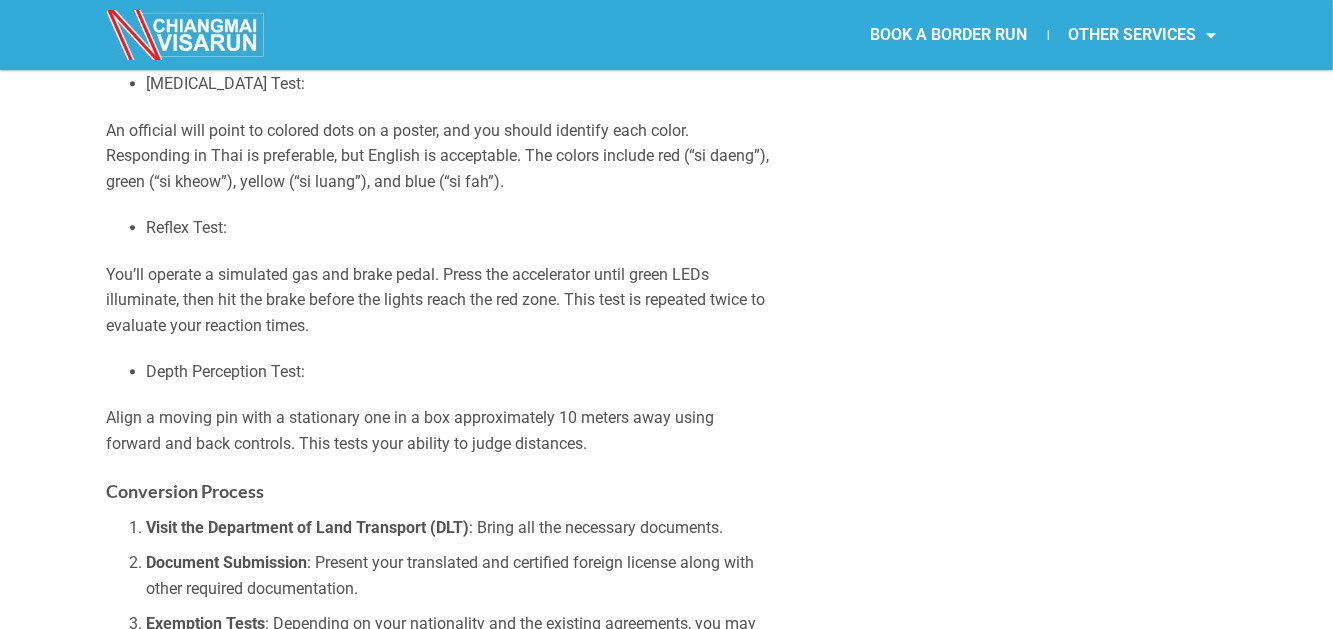 click on "Depth Perception Test:" at bounding box center [459, 372] 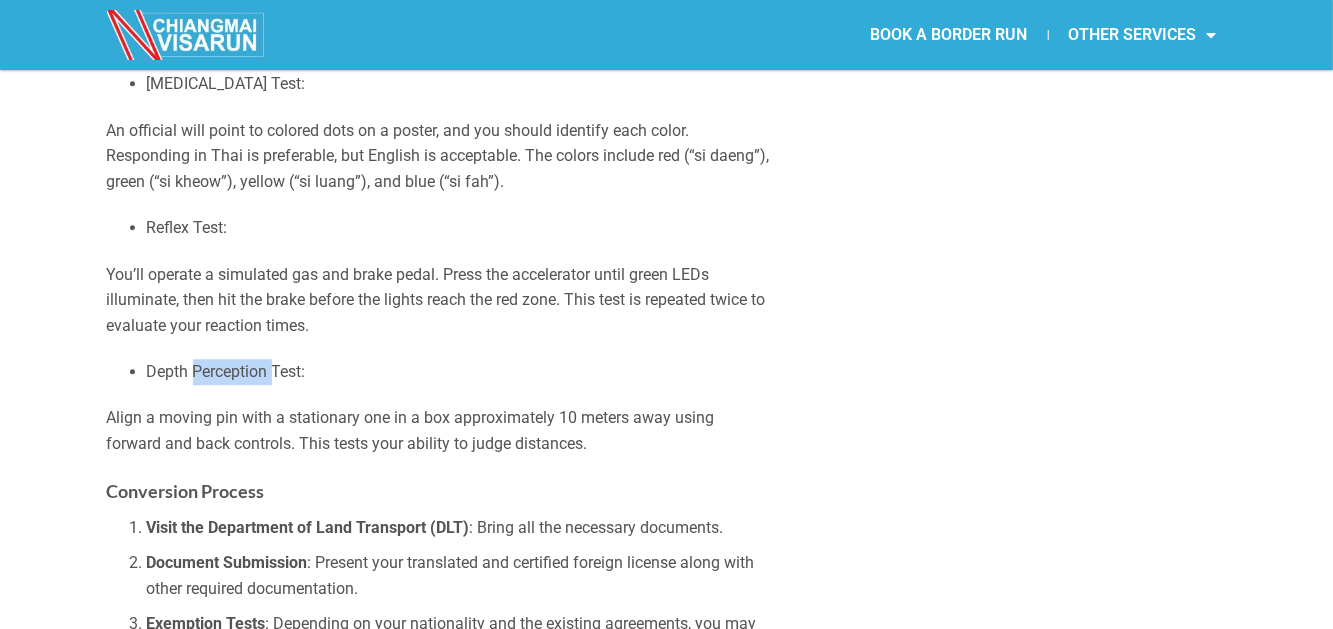 click on "Depth Perception Test:" at bounding box center [459, 372] 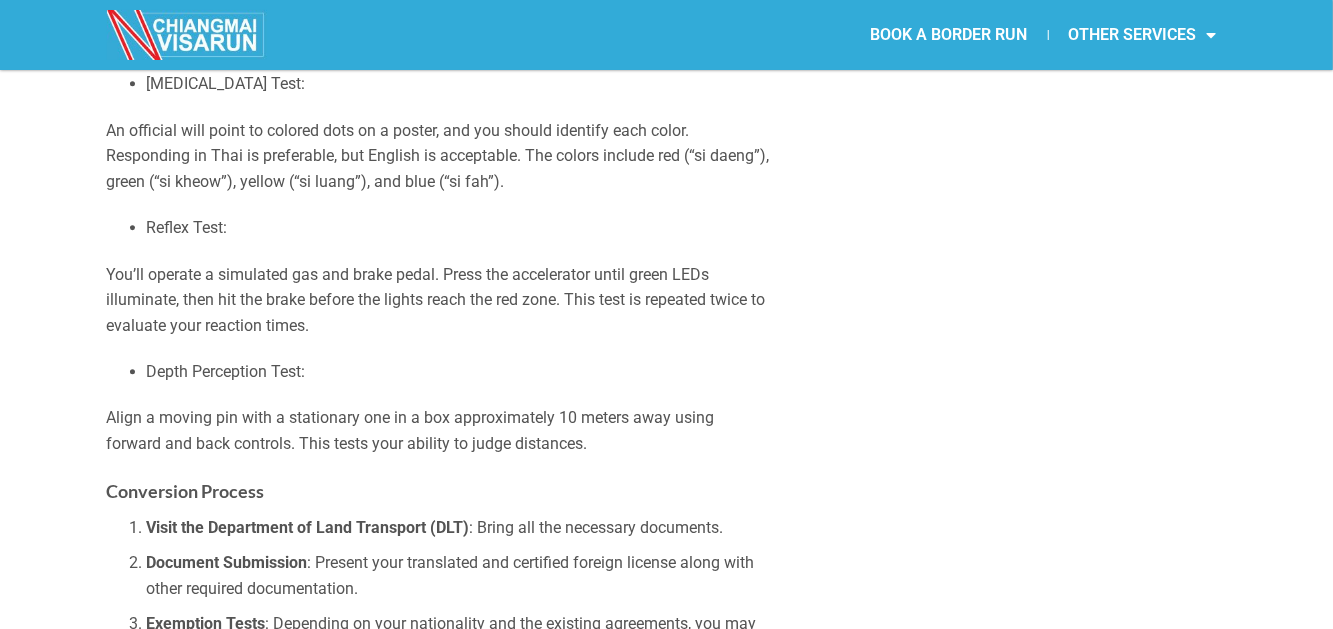 click at bounding box center [11, 5483] 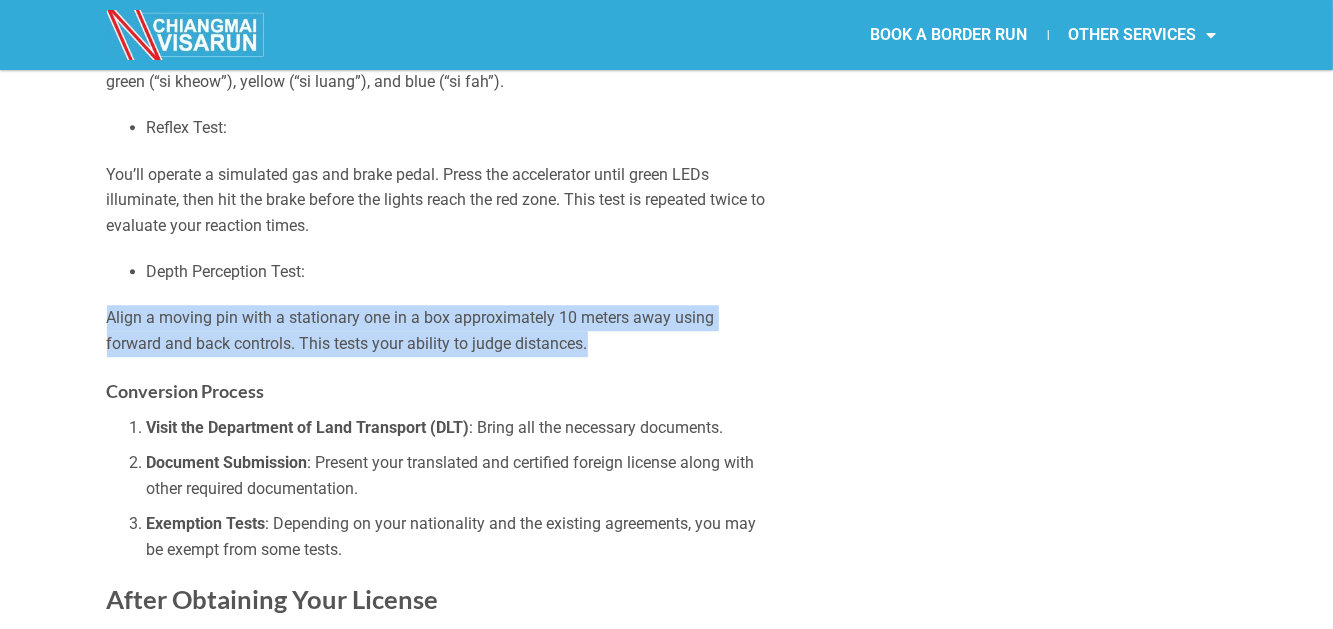 drag, startPoint x: 105, startPoint y: 282, endPoint x: 616, endPoint y: 319, distance: 512.33777 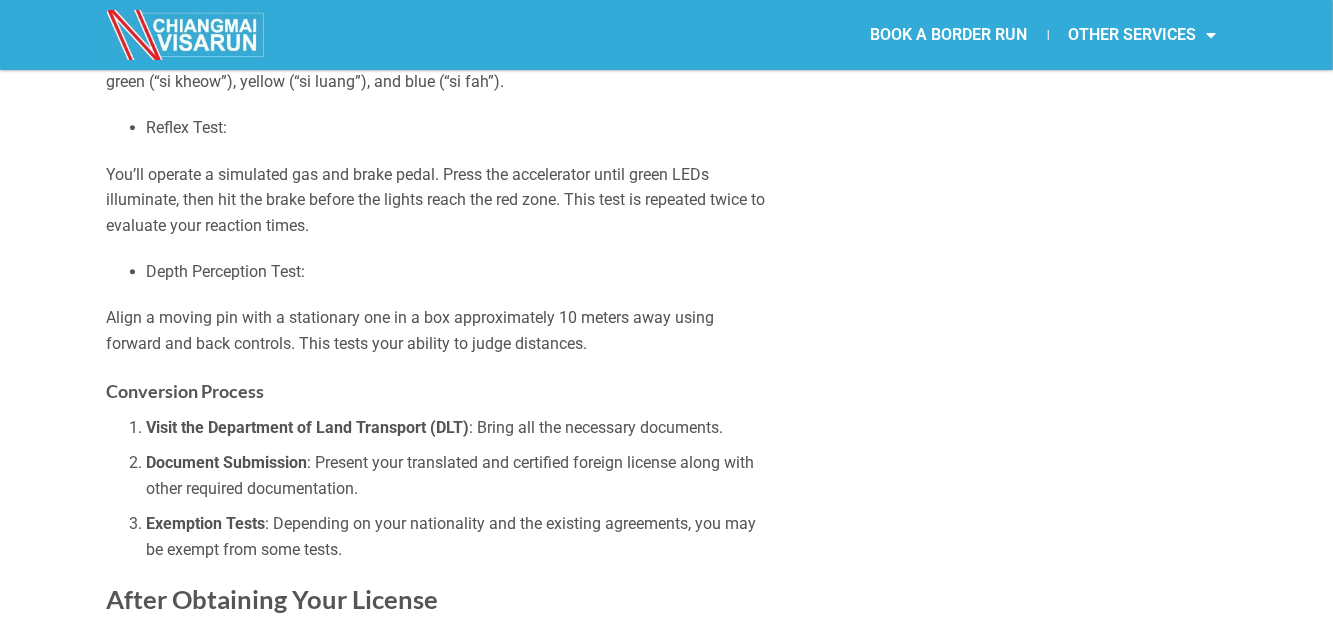 click at bounding box center (11, 5383) 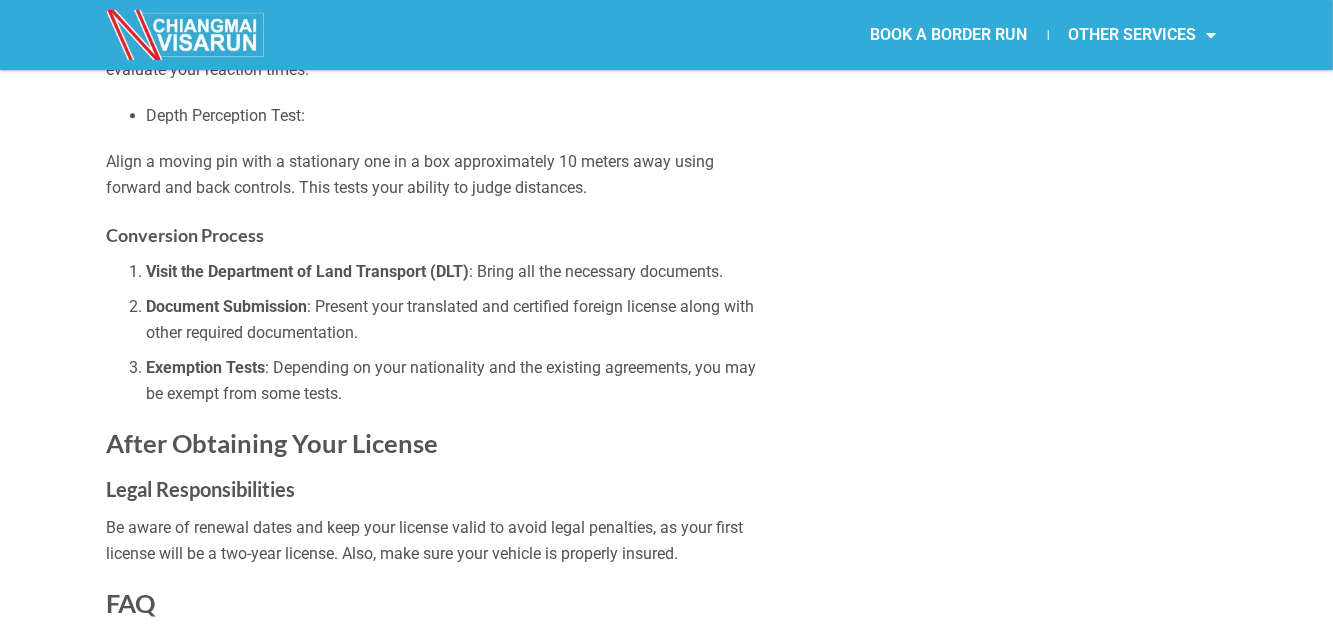 scroll, scrollTop: 2900, scrollLeft: 0, axis: vertical 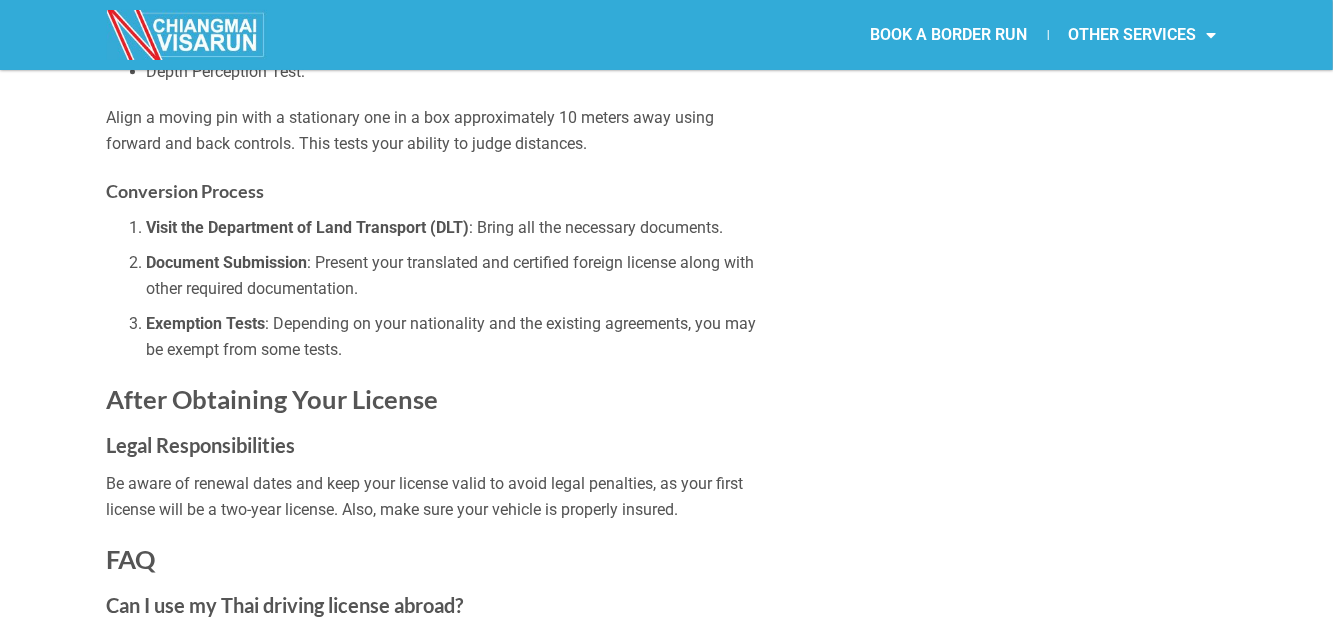 click on "Exemption Tests : Depending on your nationality and the existing agreements, you may be exempt from some tests." at bounding box center [459, 336] 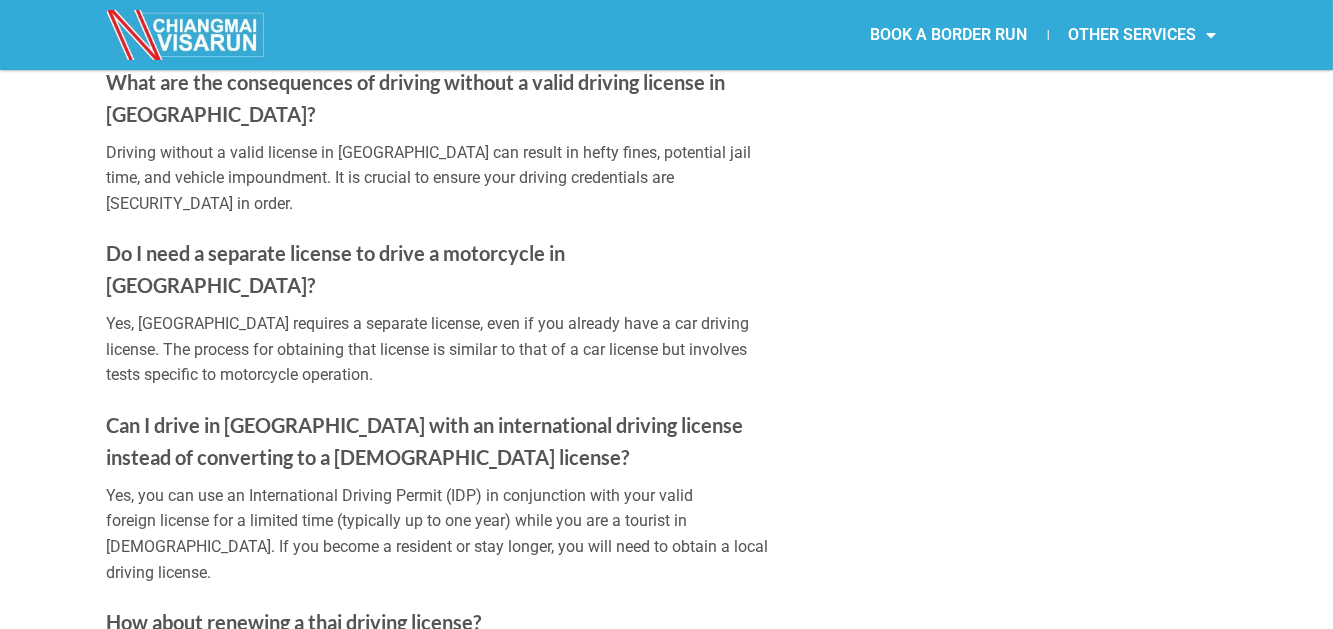 scroll, scrollTop: 3900, scrollLeft: 0, axis: vertical 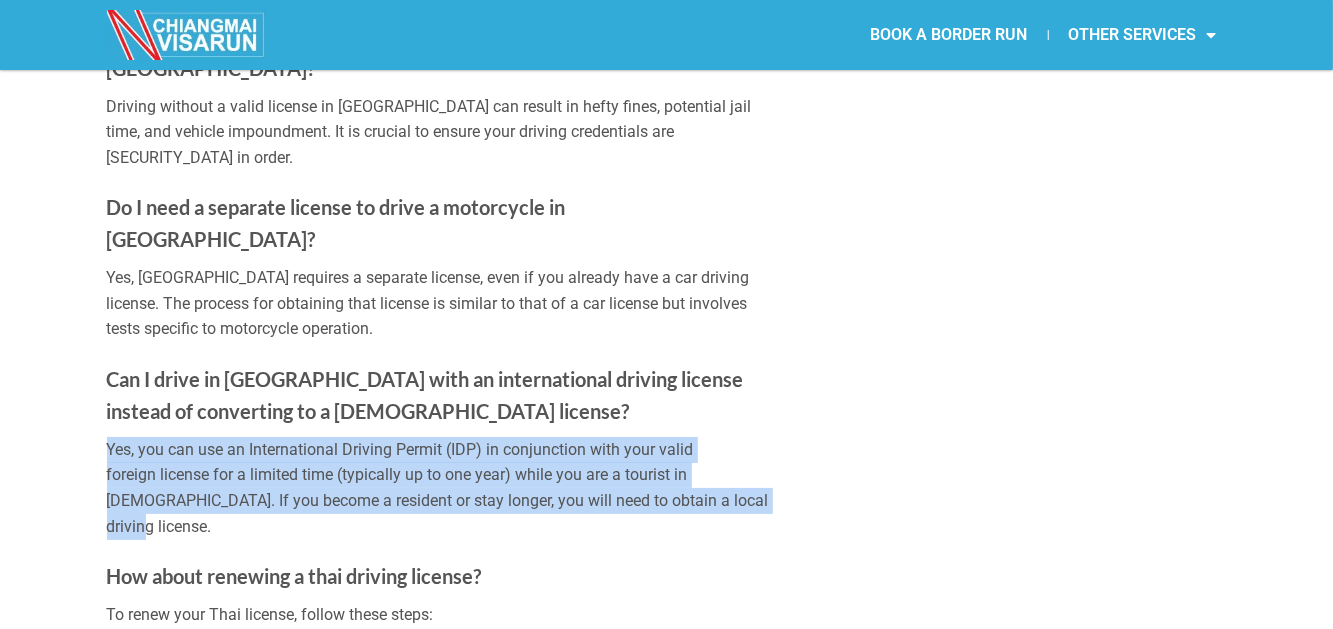 drag, startPoint x: 104, startPoint y: 336, endPoint x: 726, endPoint y: 386, distance: 624.0064 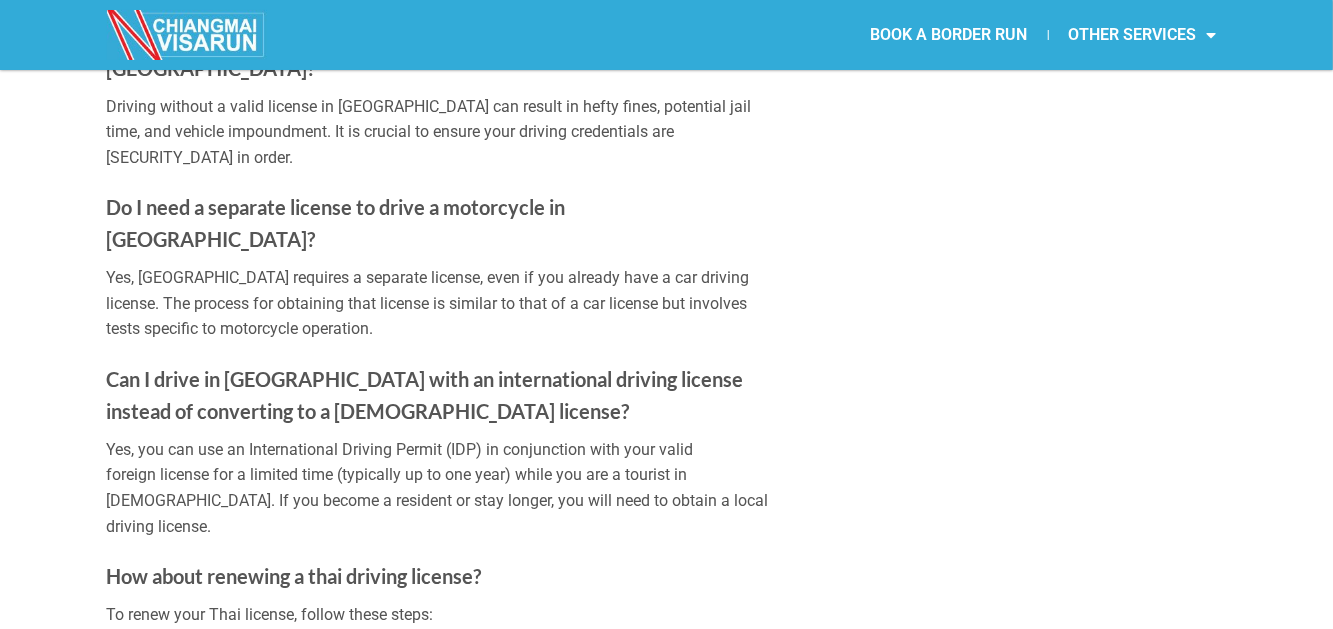 click at bounding box center [11, 4183] 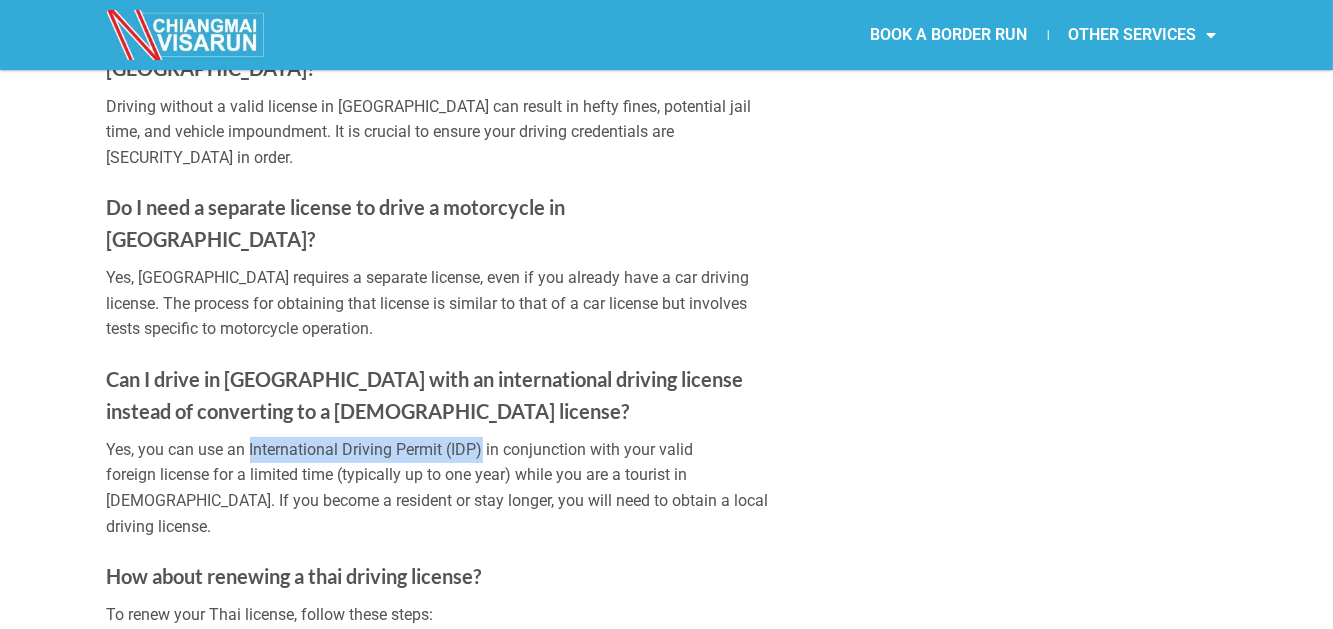 drag, startPoint x: 250, startPoint y: 329, endPoint x: 483, endPoint y: 333, distance: 233.03433 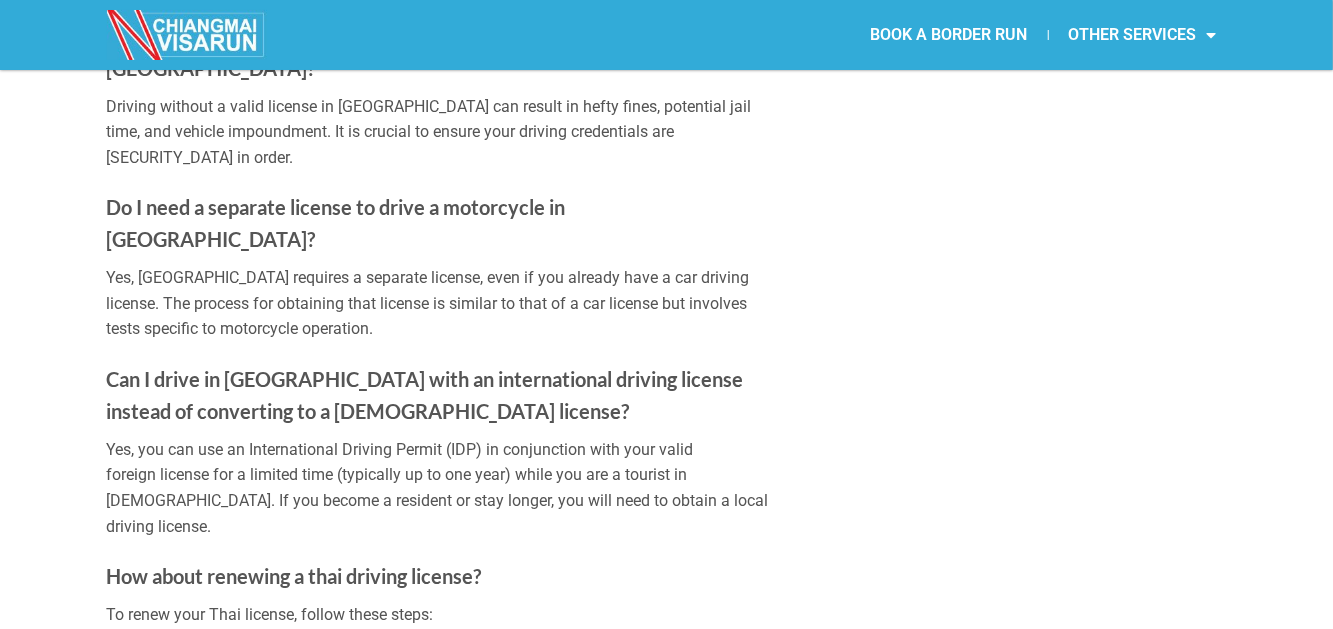 click on "Yes, you can use an International Driving Permit (IDP) in conjunction with your valid foreign license for a limited time (typically up to one year) while you are a tourist in [DEMOGRAPHIC_DATA]. If you become a resident or stay longer, you will need to obtain a local driving license." at bounding box center [439, 488] 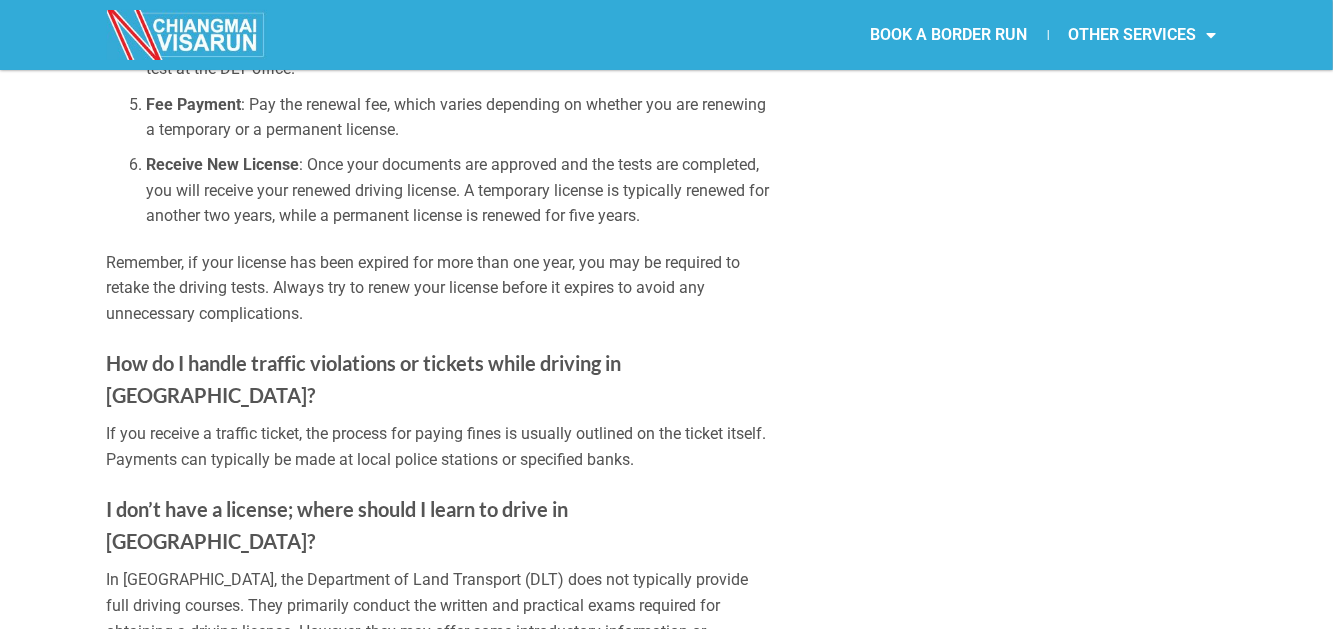 scroll, scrollTop: 4800, scrollLeft: 0, axis: vertical 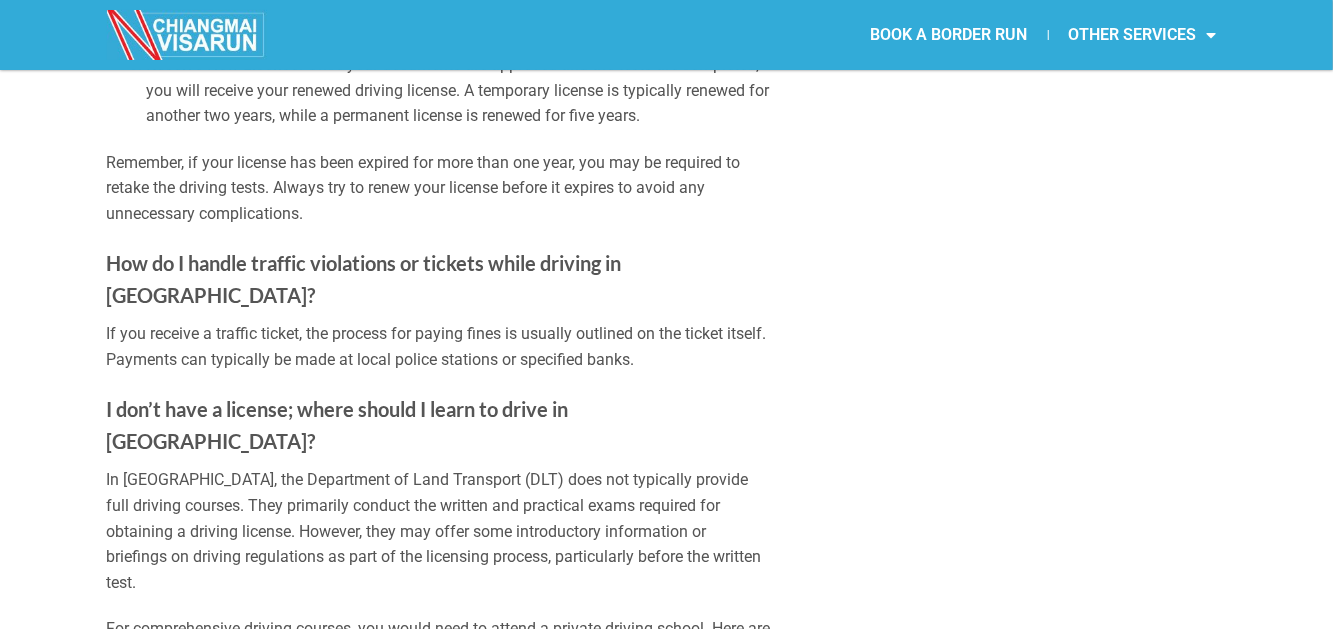 click on "How do I handle traffic violations or tickets while driving in [GEOGRAPHIC_DATA]?" at bounding box center (364, 279) 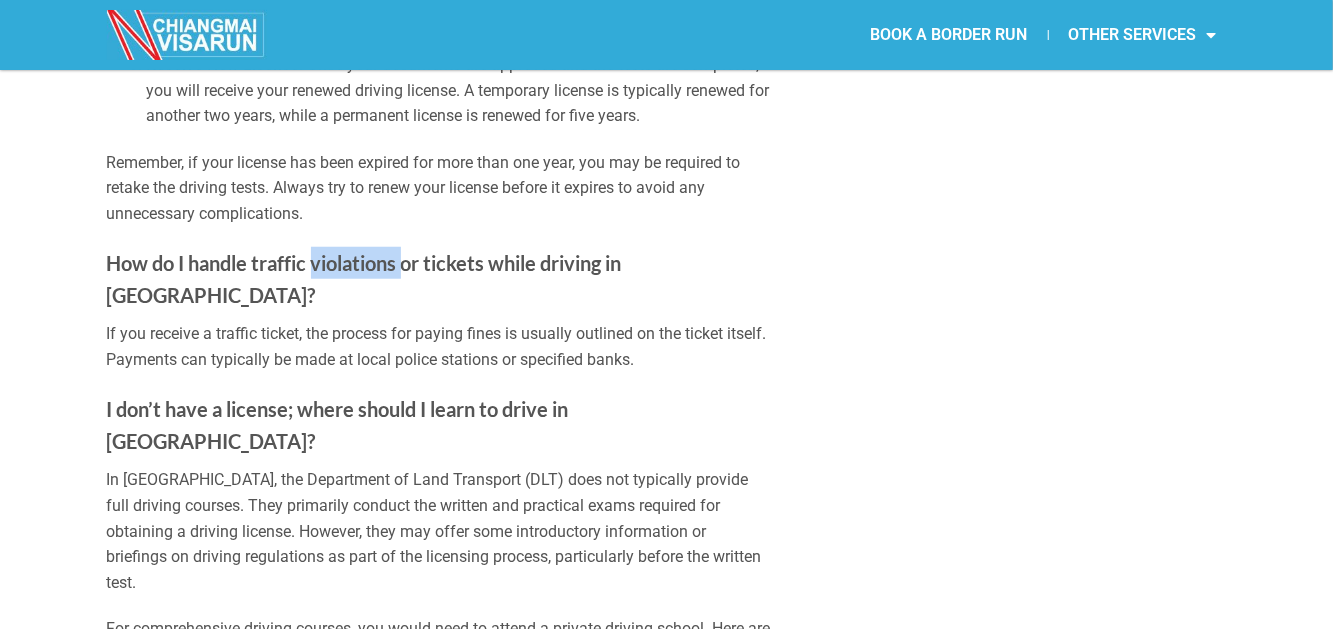 click on "How do I handle traffic violations or tickets while driving in [GEOGRAPHIC_DATA]?" at bounding box center (364, 279) 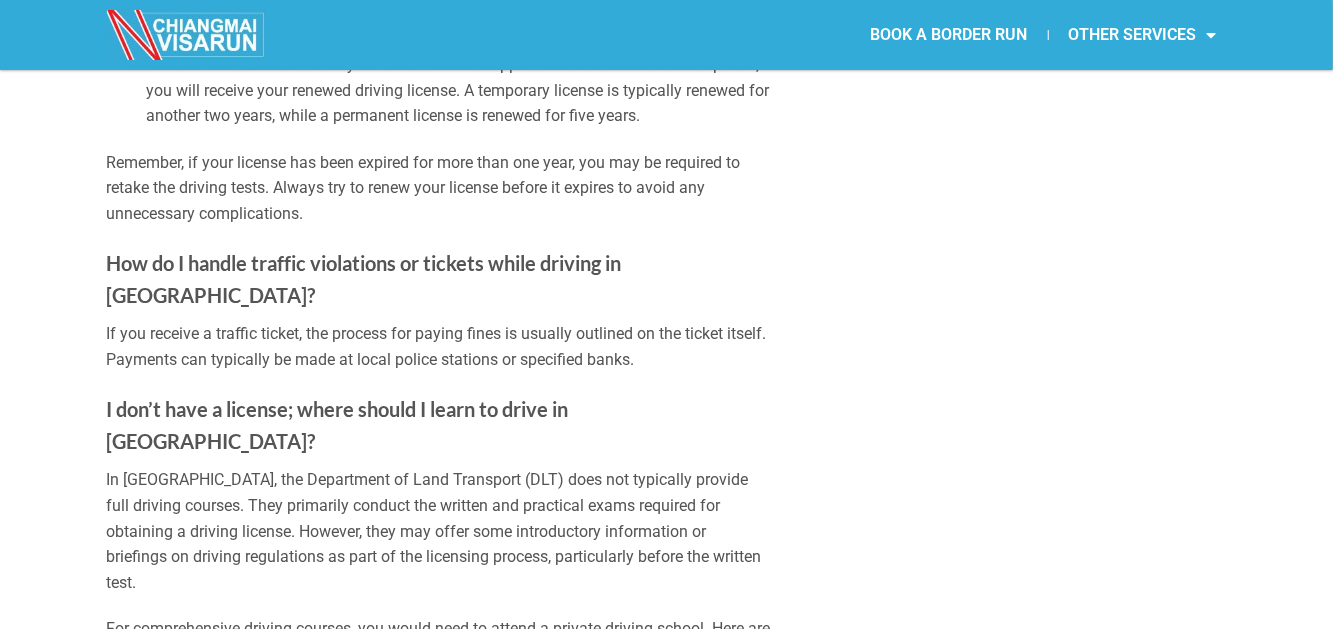 click at bounding box center (11, 3283) 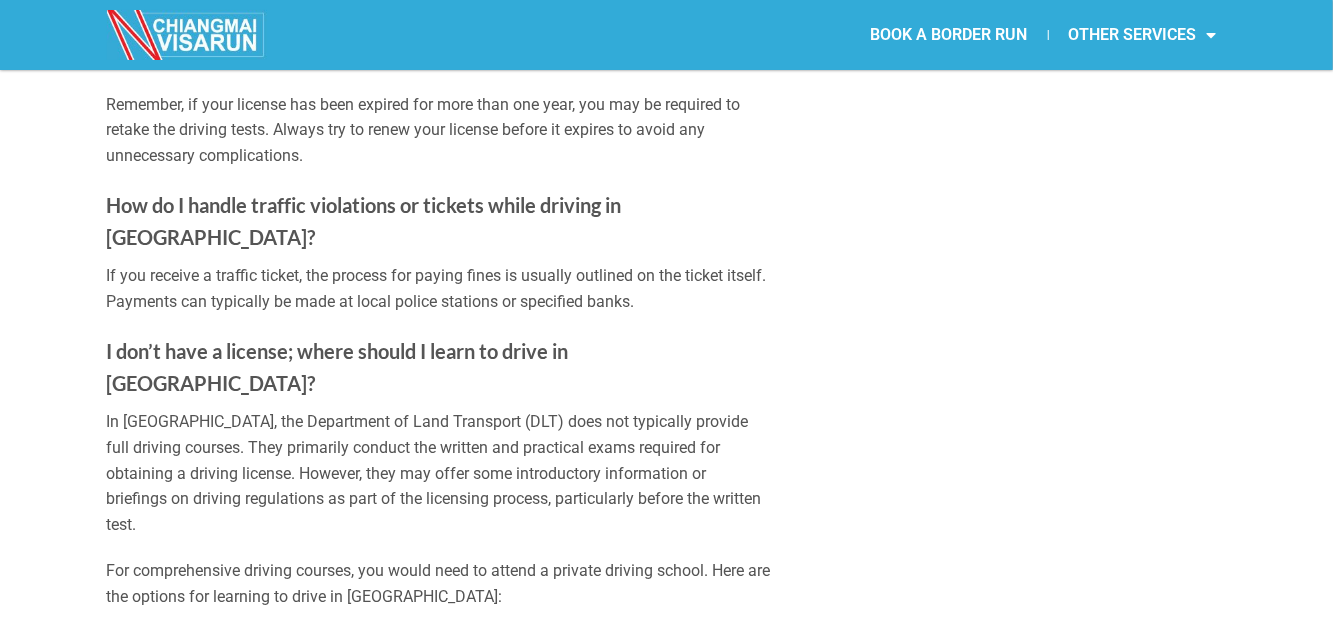 scroll, scrollTop: 4900, scrollLeft: 0, axis: vertical 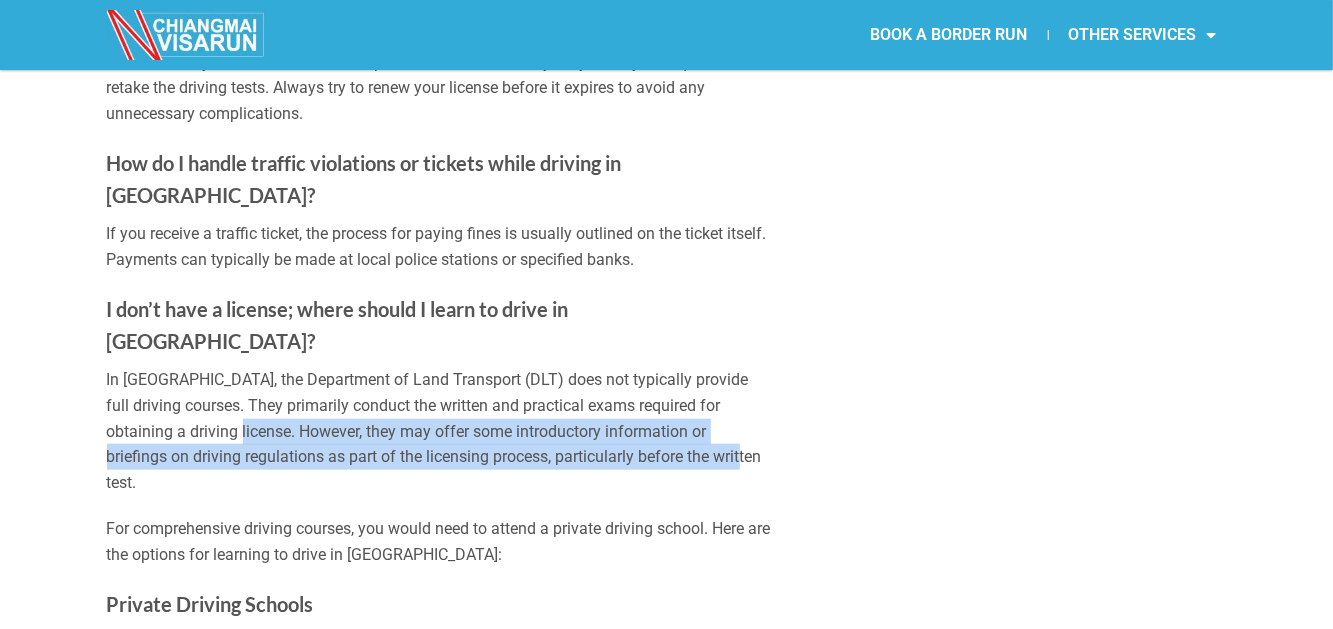 drag, startPoint x: 221, startPoint y: 221, endPoint x: 684, endPoint y: 253, distance: 464.10452 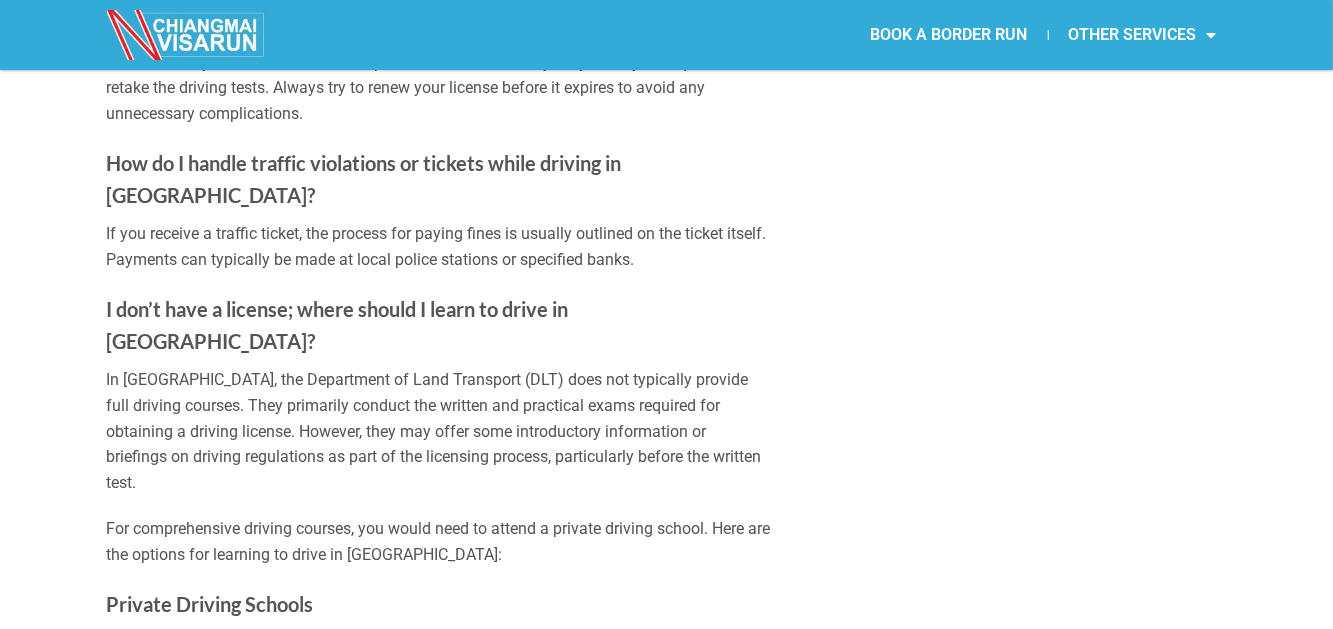 click at bounding box center [11, 3183] 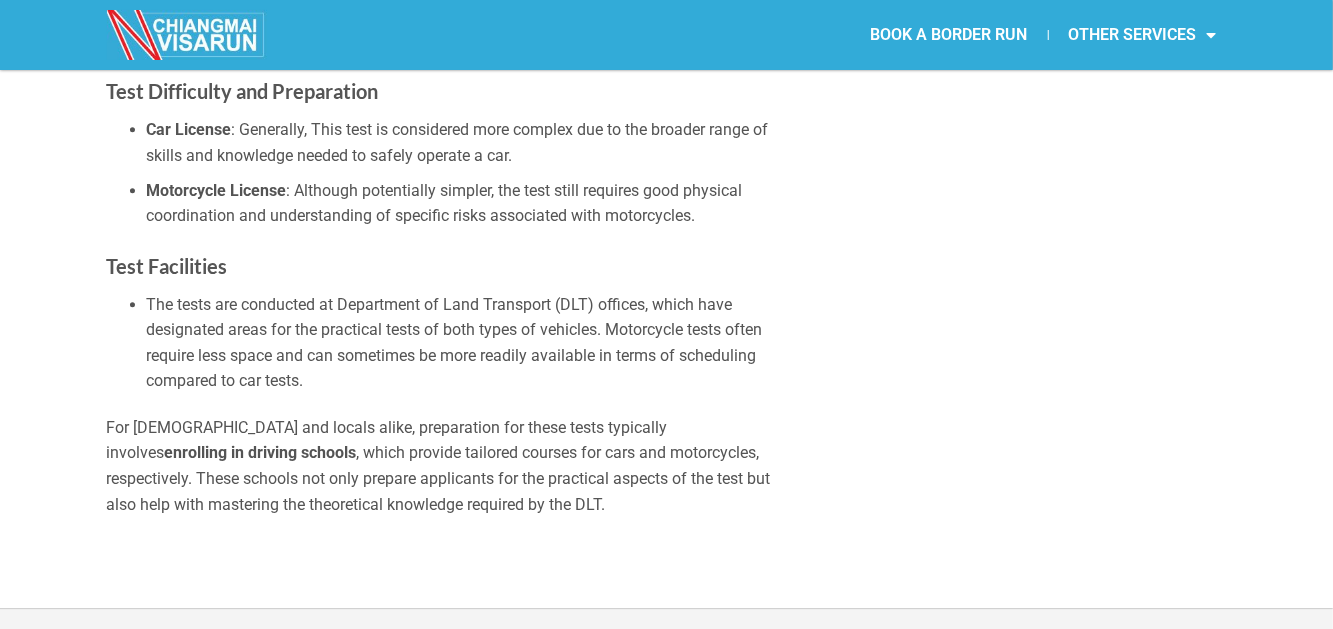 scroll, scrollTop: 6800, scrollLeft: 0, axis: vertical 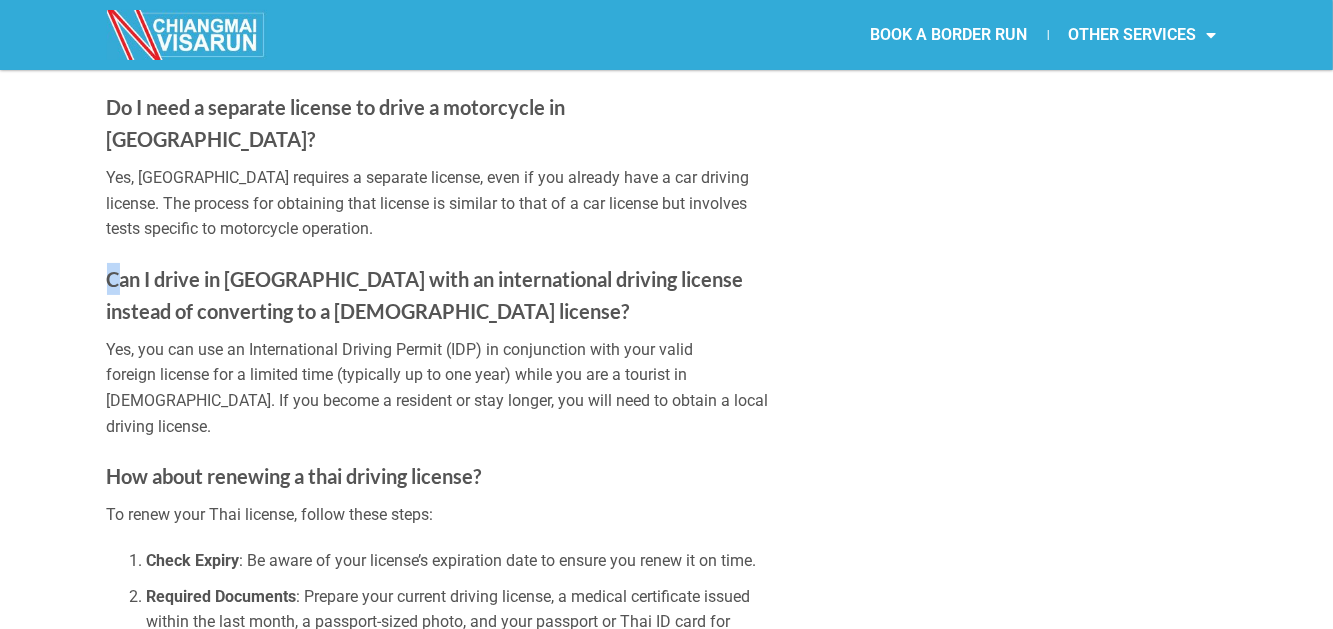 click on "Can I drive in [GEOGRAPHIC_DATA] with an international driving license instead of converting to a [DEMOGRAPHIC_DATA] license?" at bounding box center [425, 295] 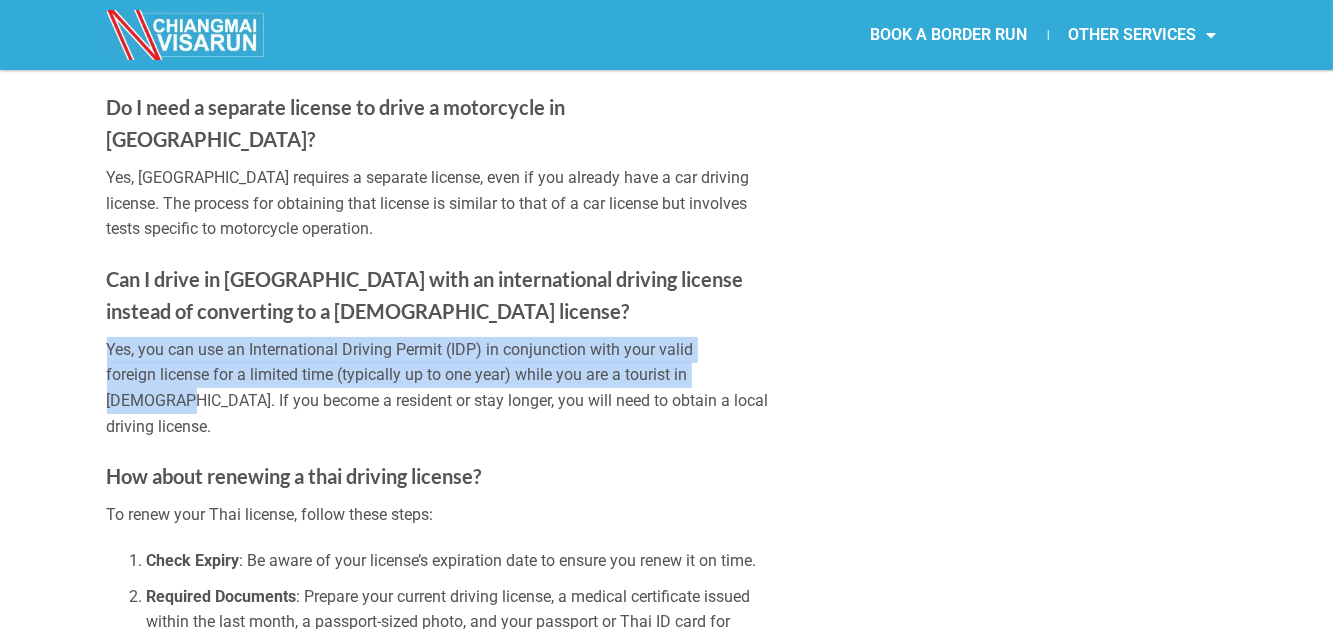 drag, startPoint x: 108, startPoint y: 228, endPoint x: 790, endPoint y: 263, distance: 682.8975 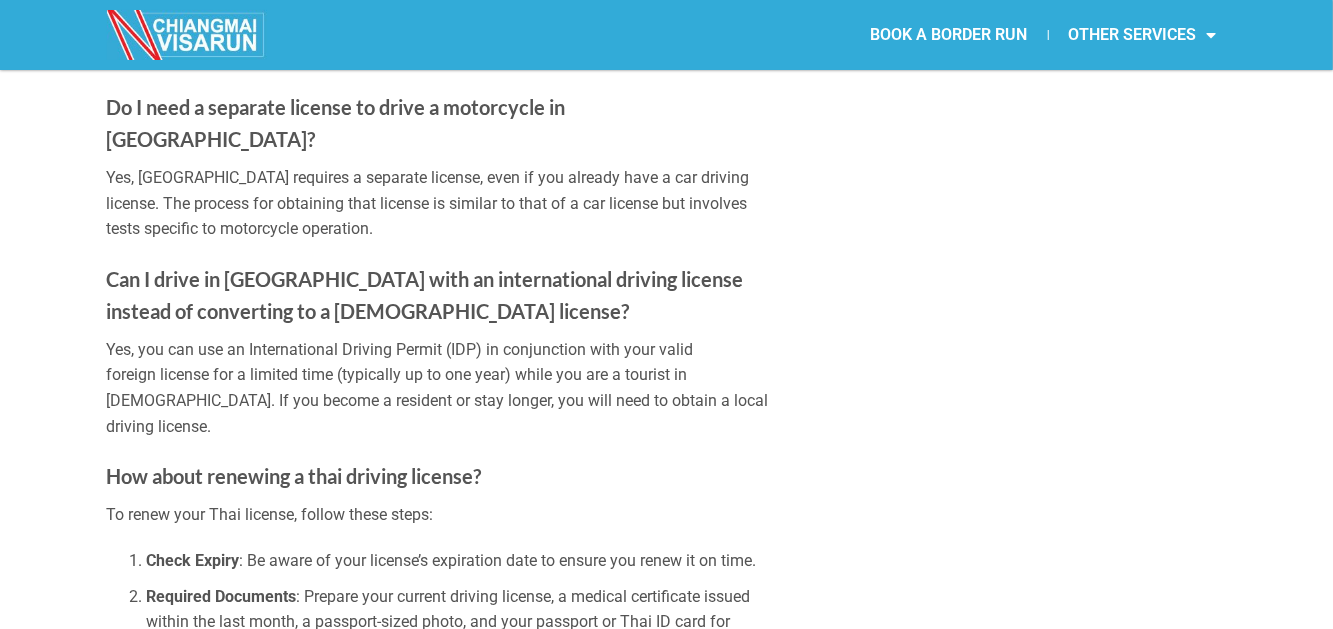 click at bounding box center [11, 4083] 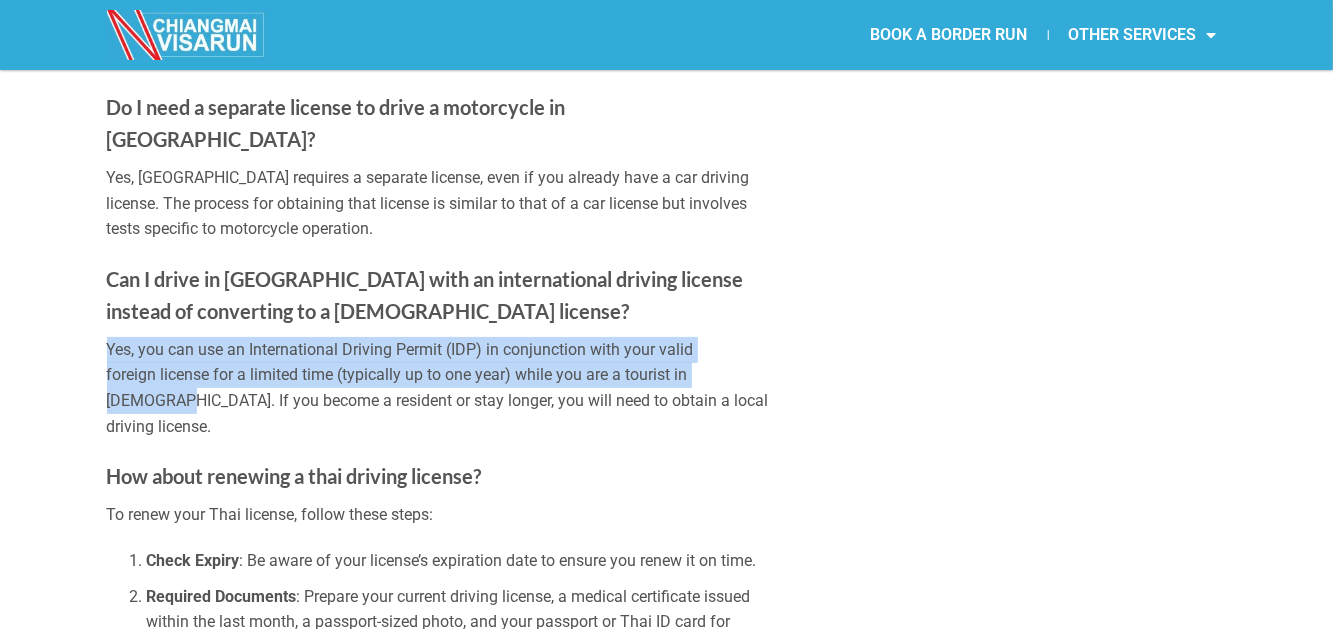 drag, startPoint x: 107, startPoint y: 225, endPoint x: 788, endPoint y: 263, distance: 682.0594 